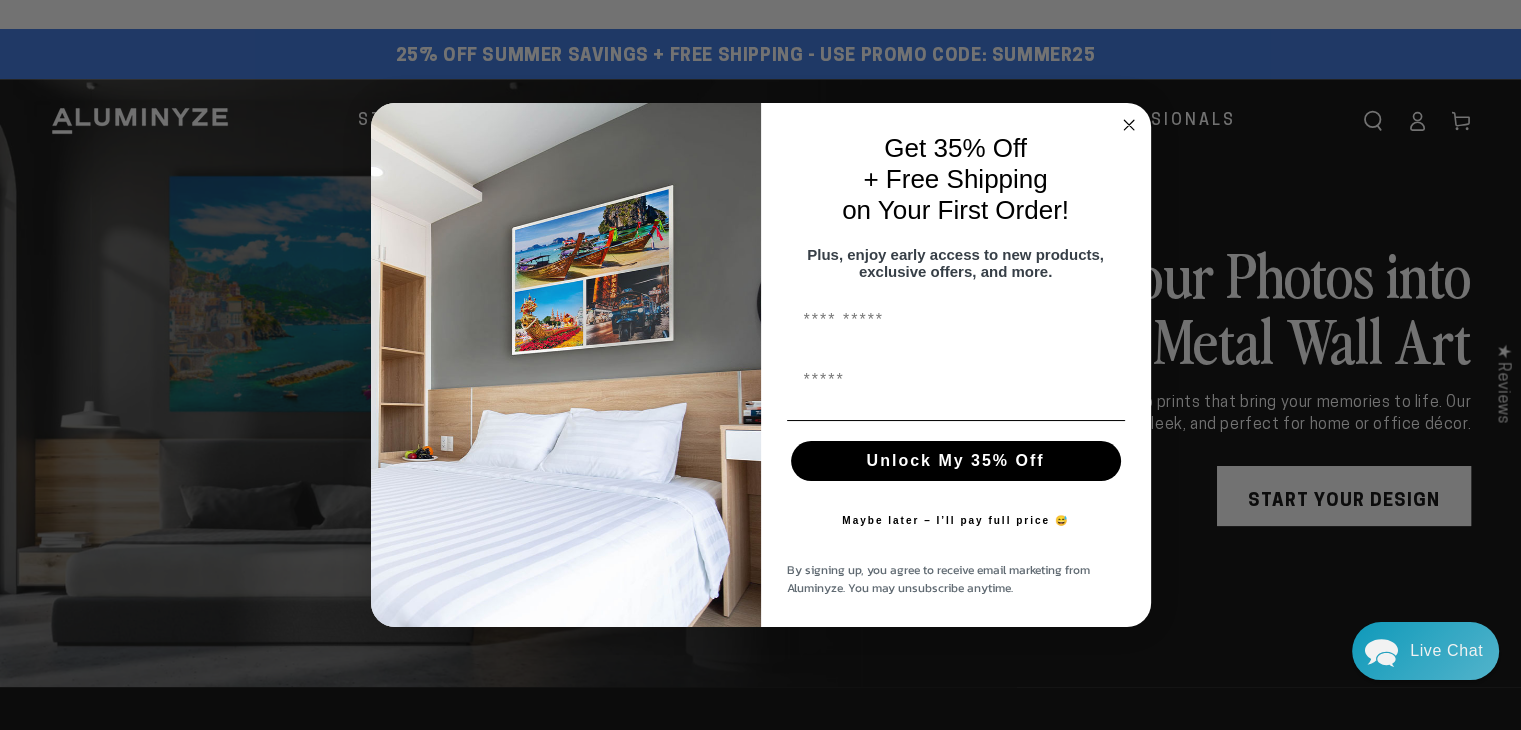 scroll, scrollTop: 0, scrollLeft: 0, axis: both 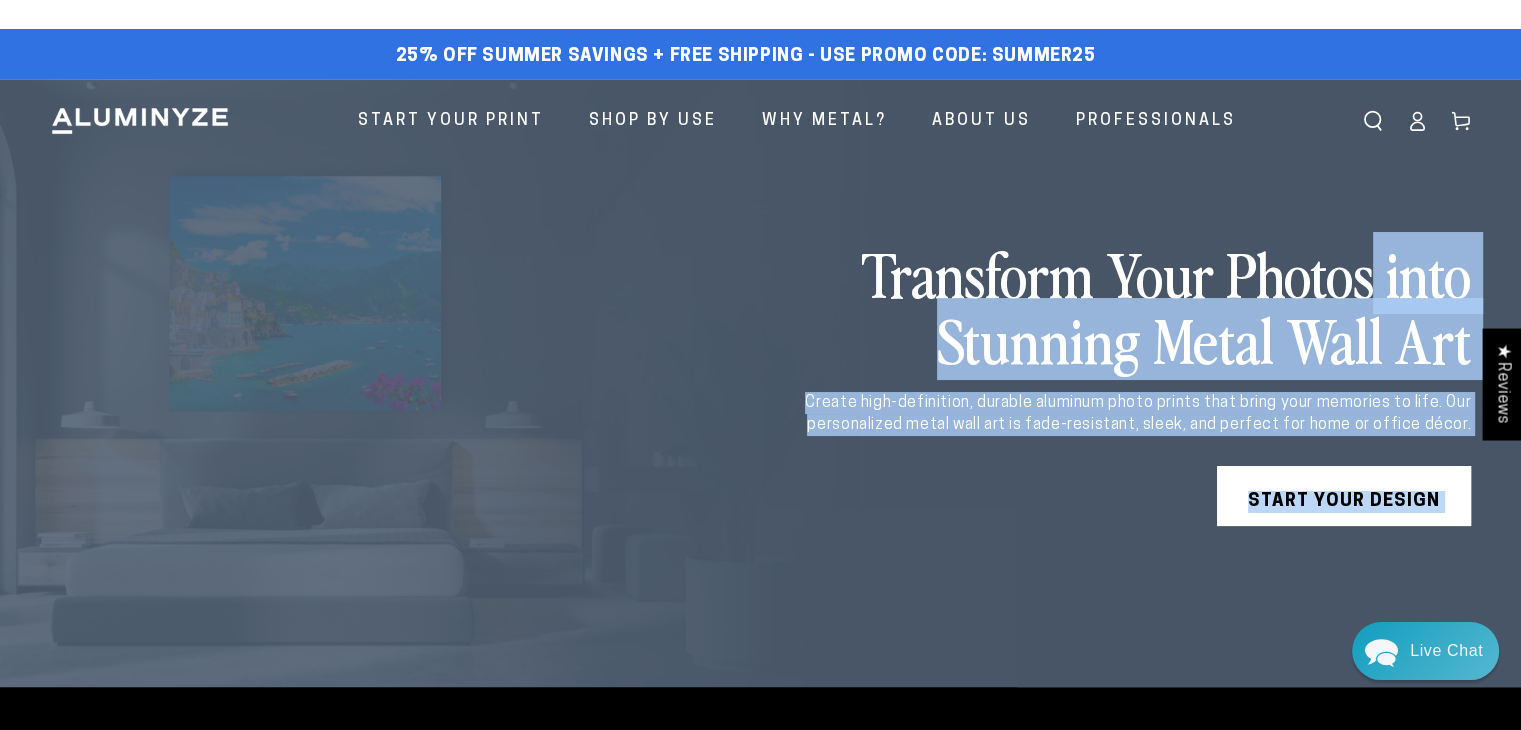 drag, startPoint x: 868, startPoint y: 283, endPoint x: 1535, endPoint y: 411, distance: 679.17084 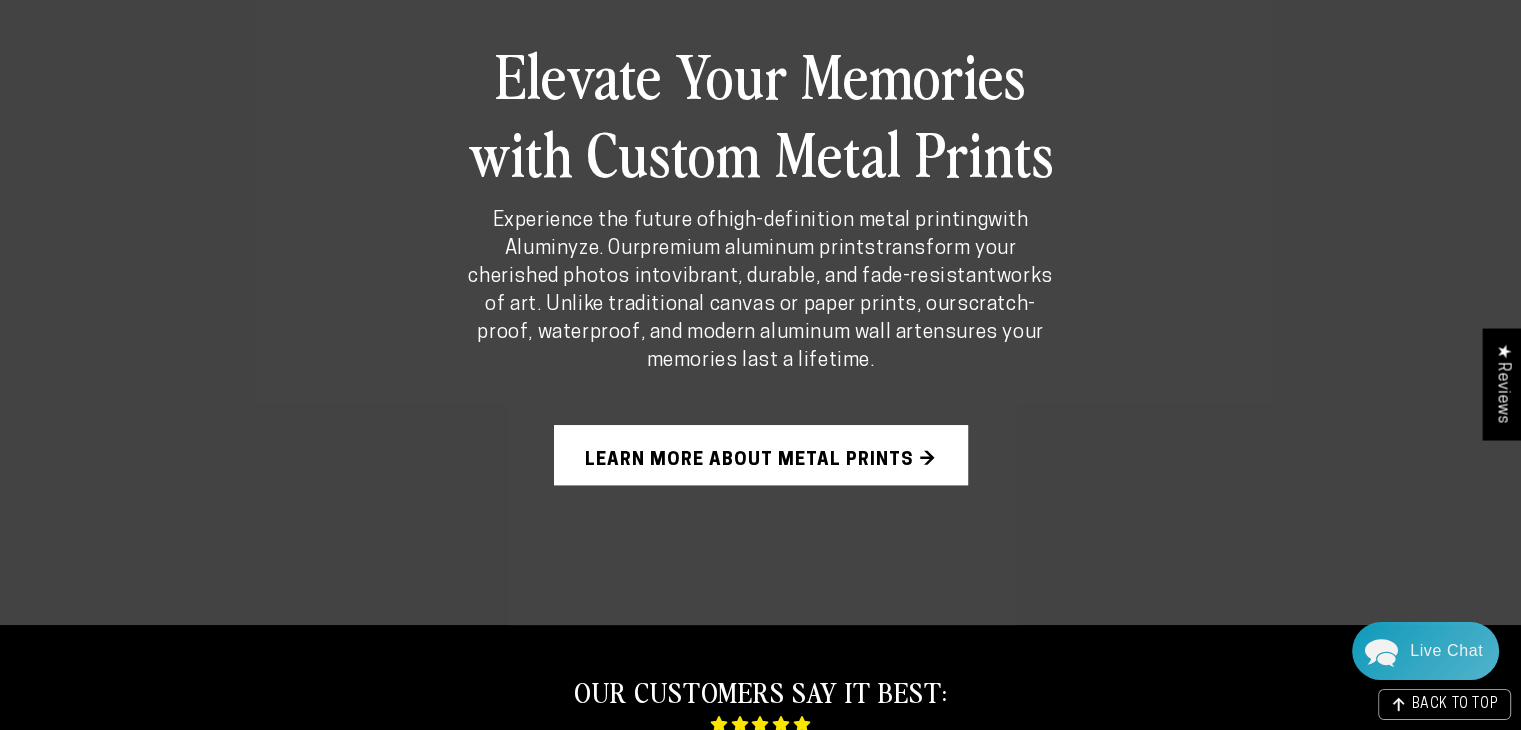 scroll, scrollTop: 1300, scrollLeft: 0, axis: vertical 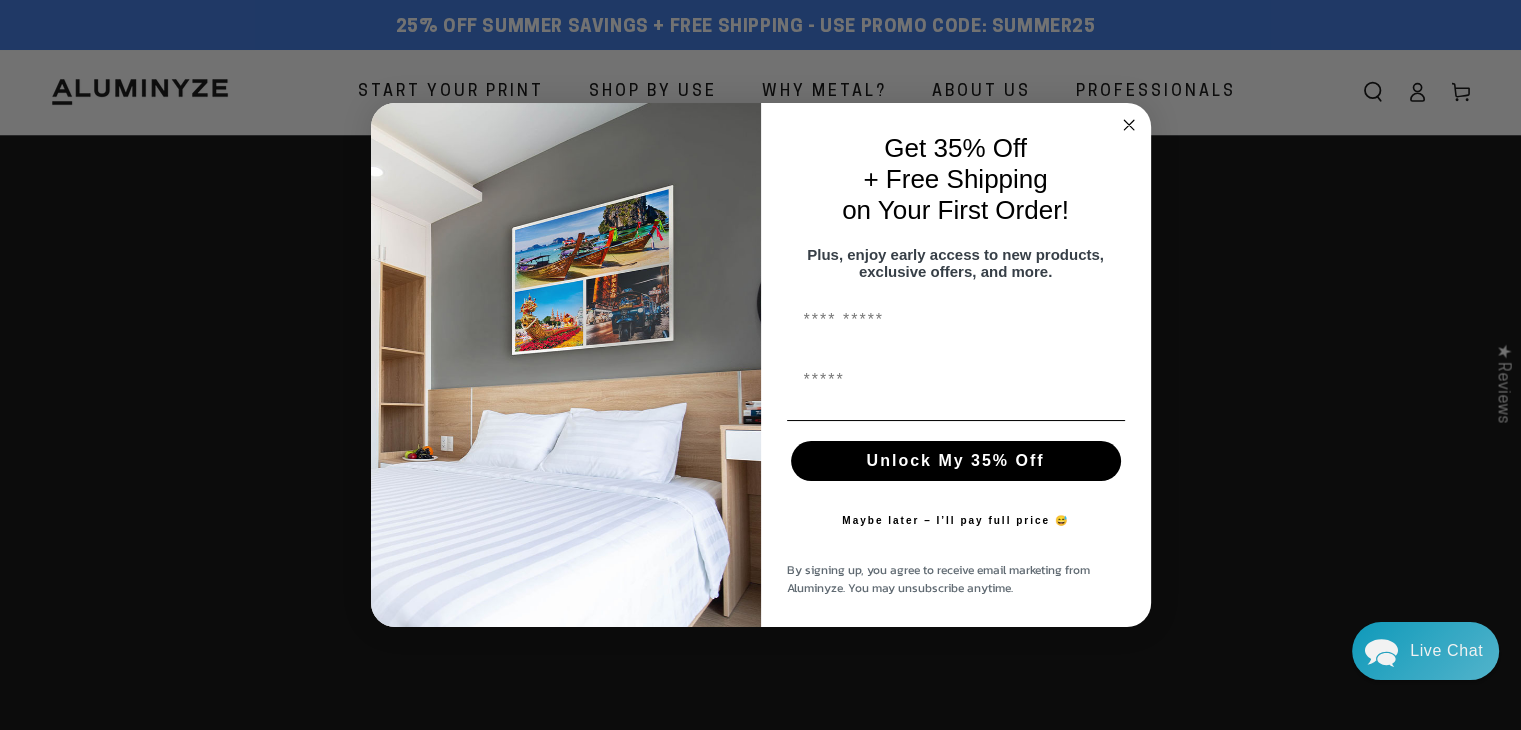 click 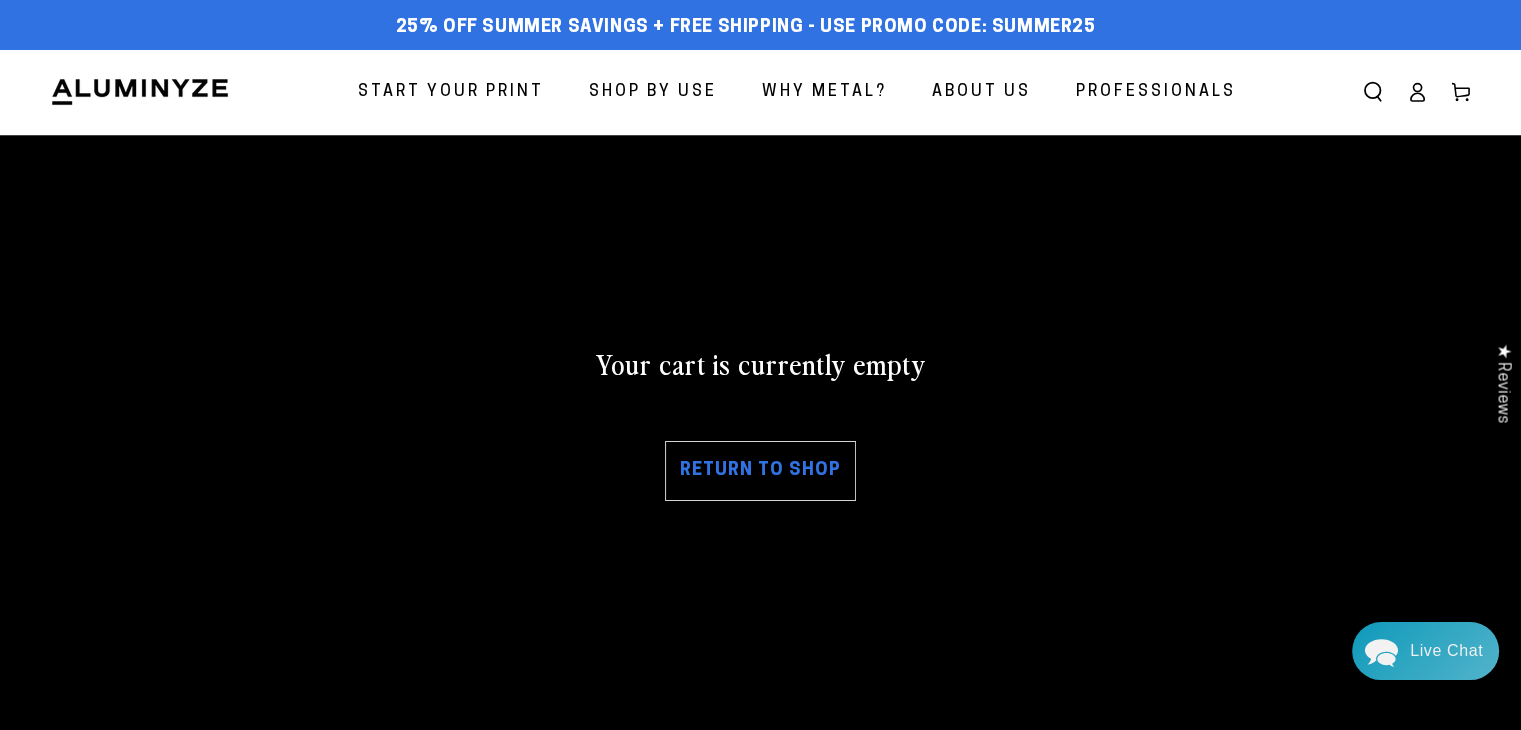 click on "Start Your Print
Shop By Use
Shop By Use
For Home
For Business" at bounding box center (760, 92) 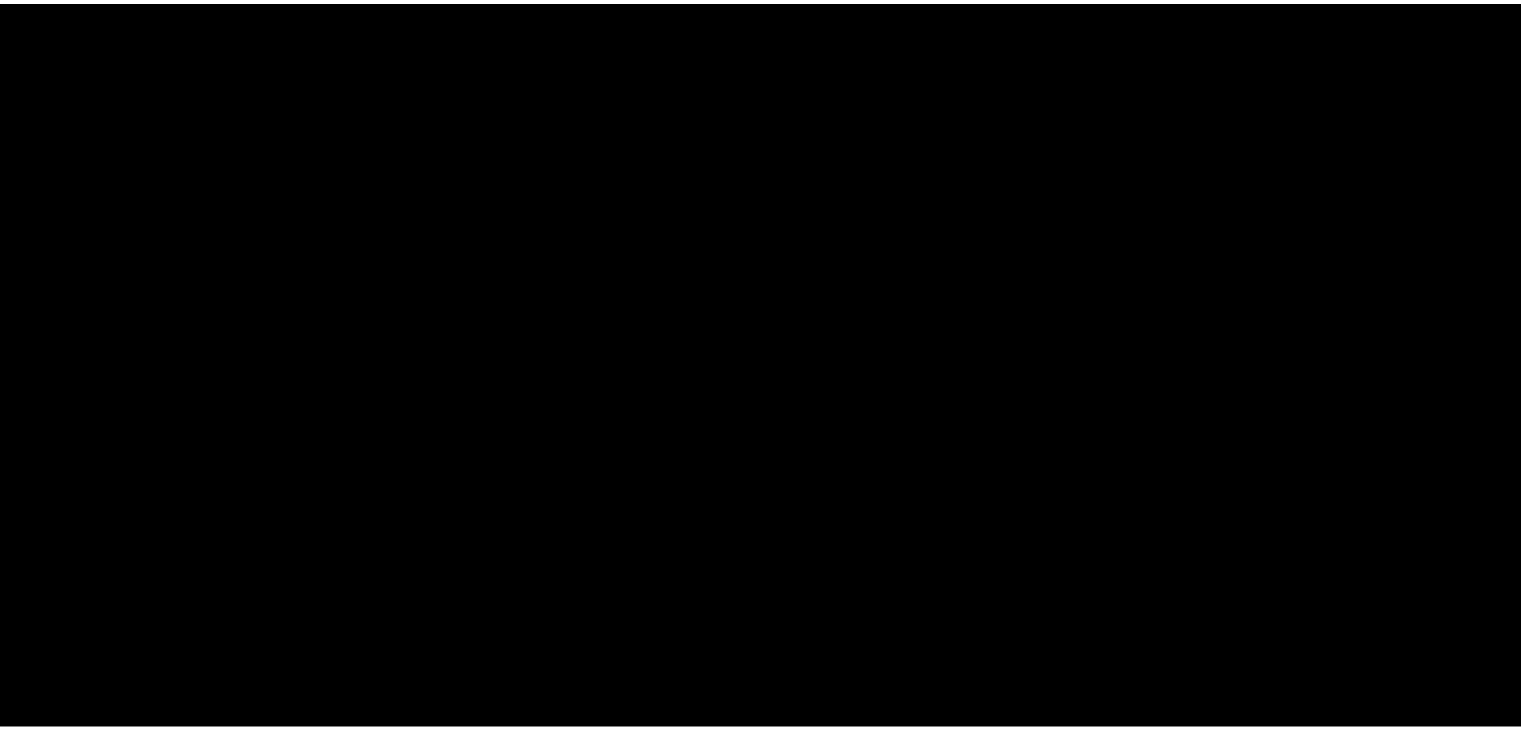 scroll, scrollTop: 0, scrollLeft: 0, axis: both 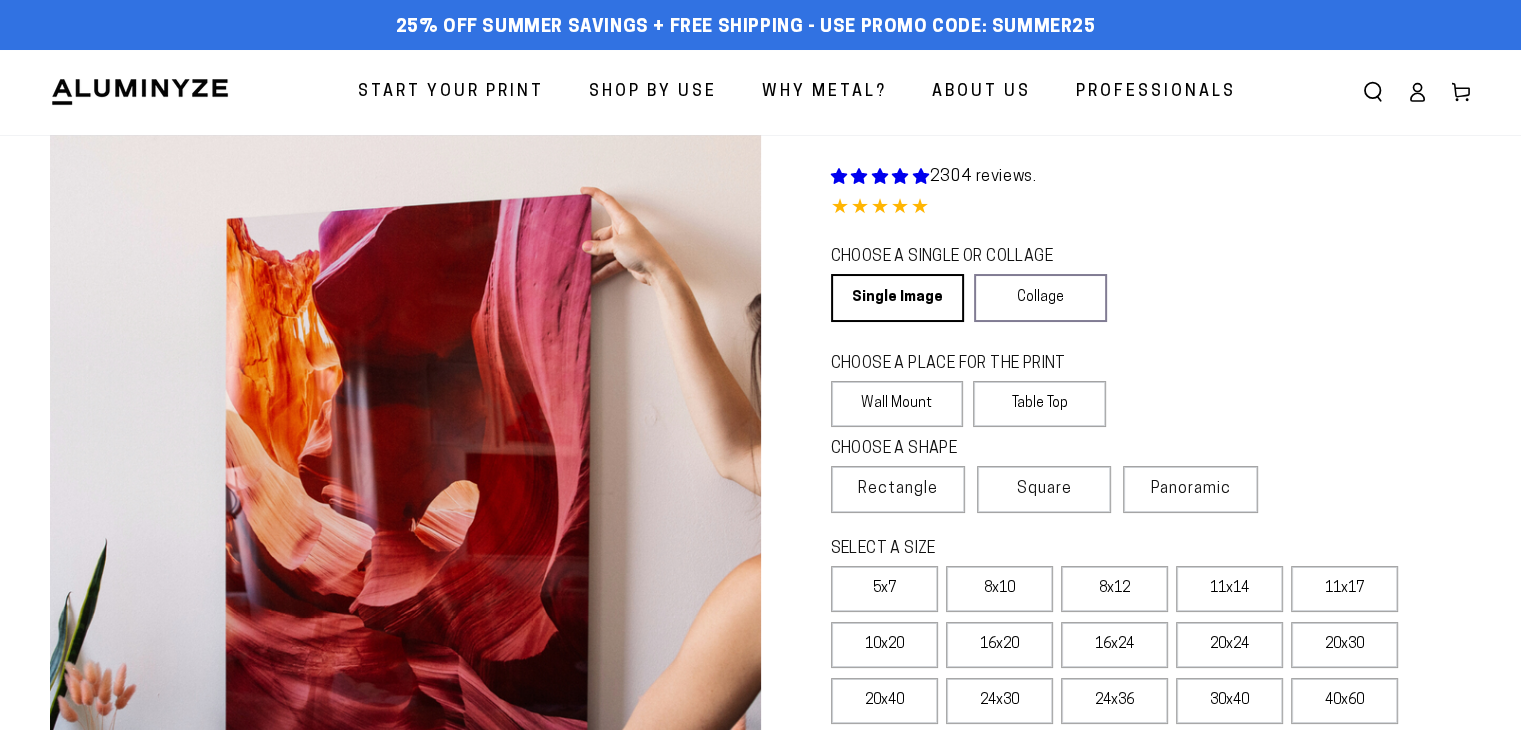 select on "**********" 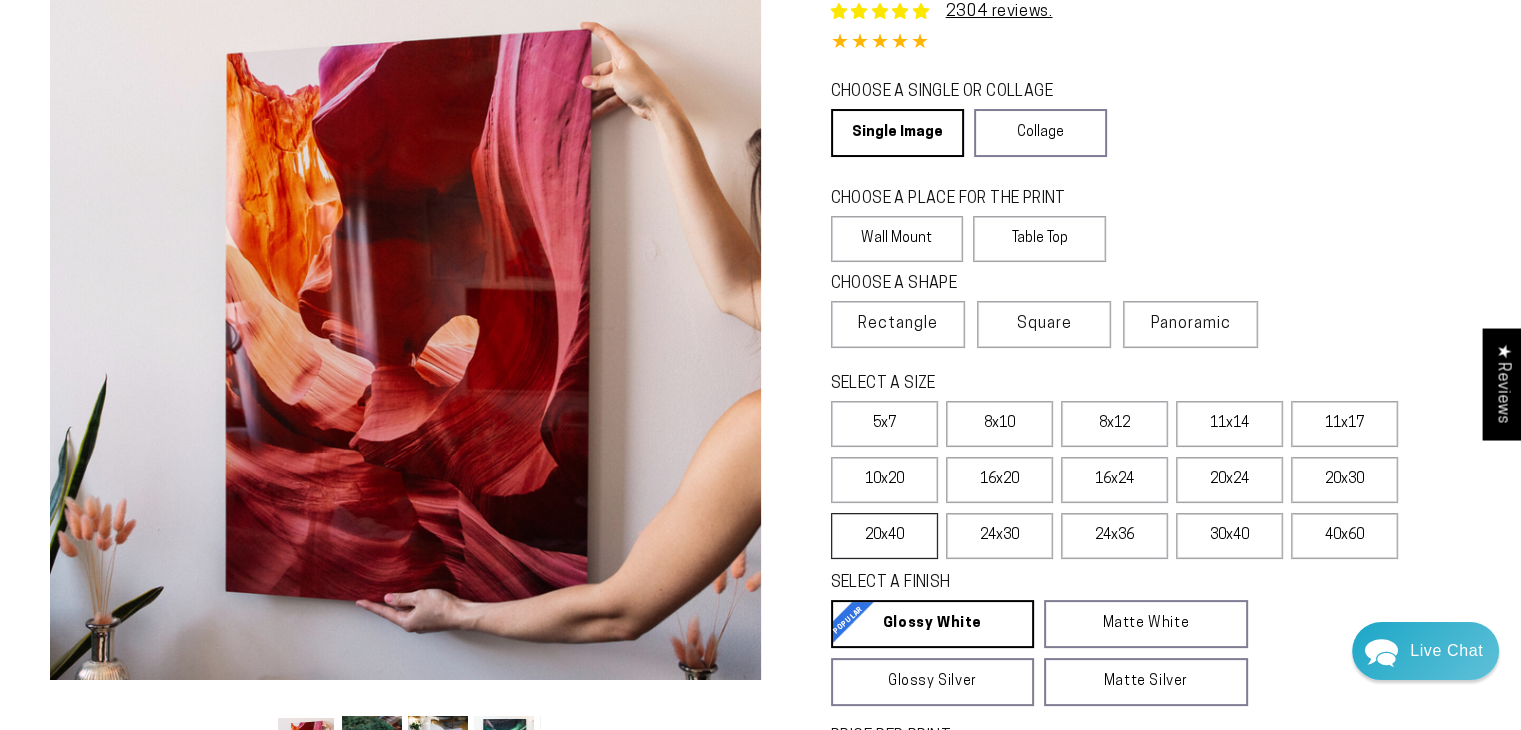 scroll, scrollTop: 200, scrollLeft: 0, axis: vertical 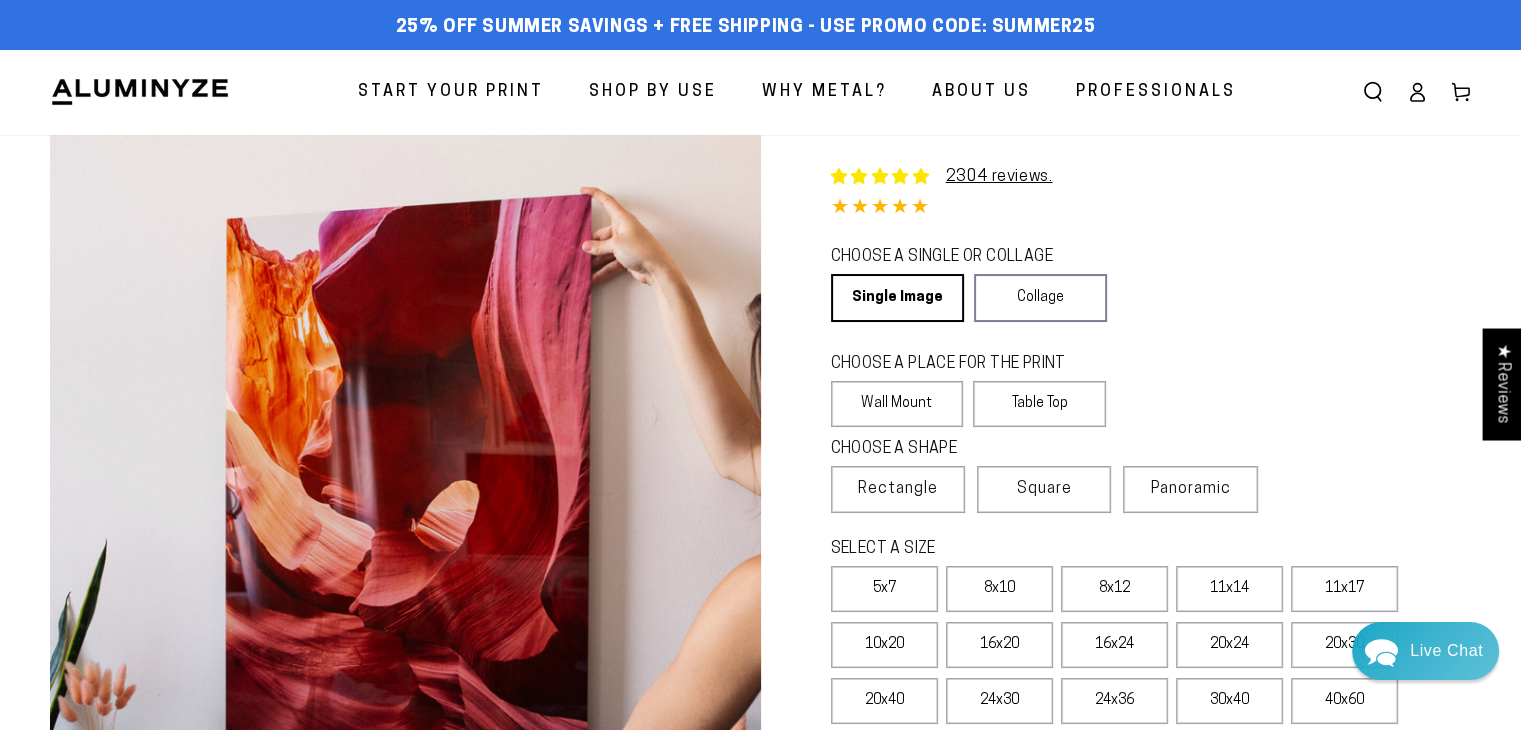 click at bounding box center [140, 92] 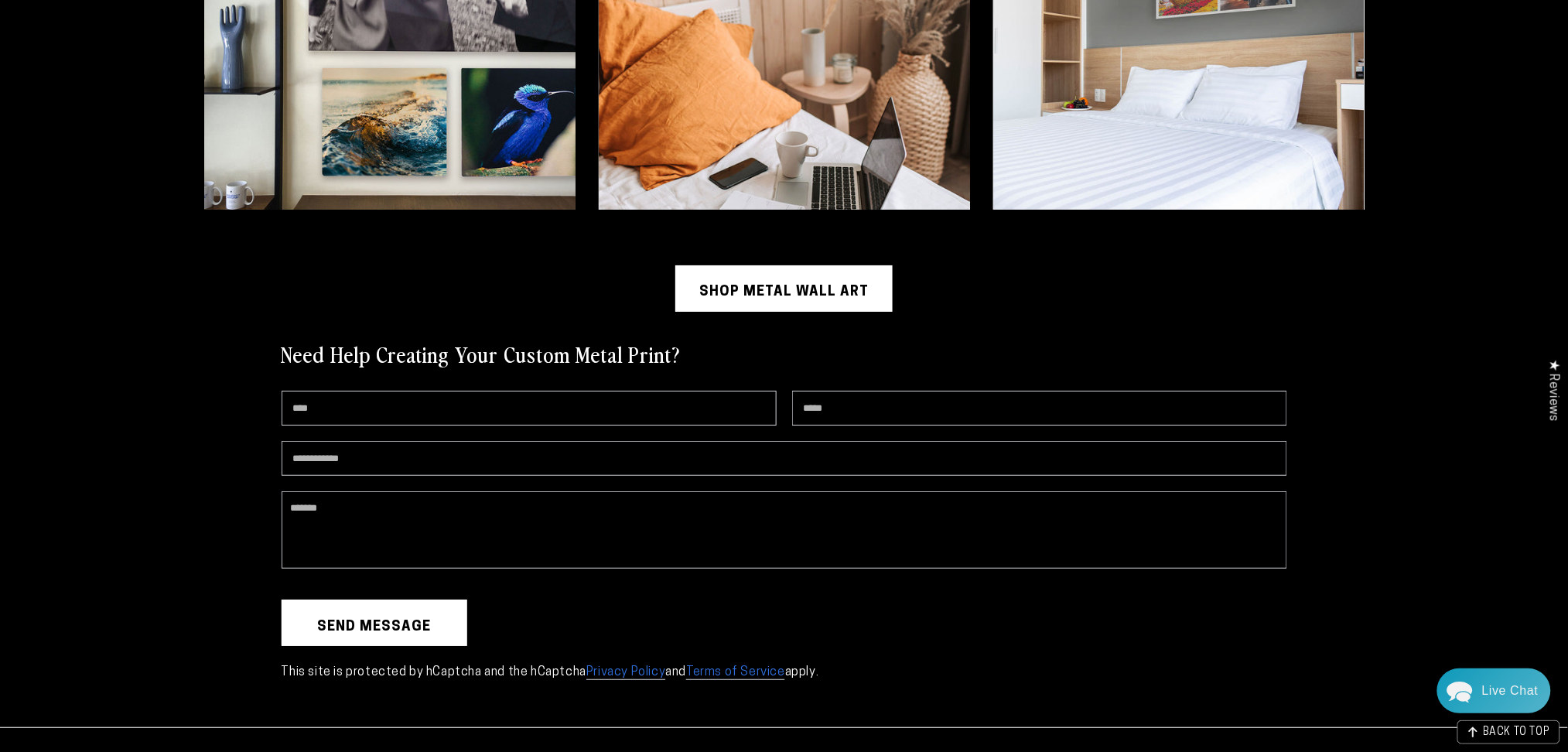 scroll, scrollTop: 4126, scrollLeft: 0, axis: vertical 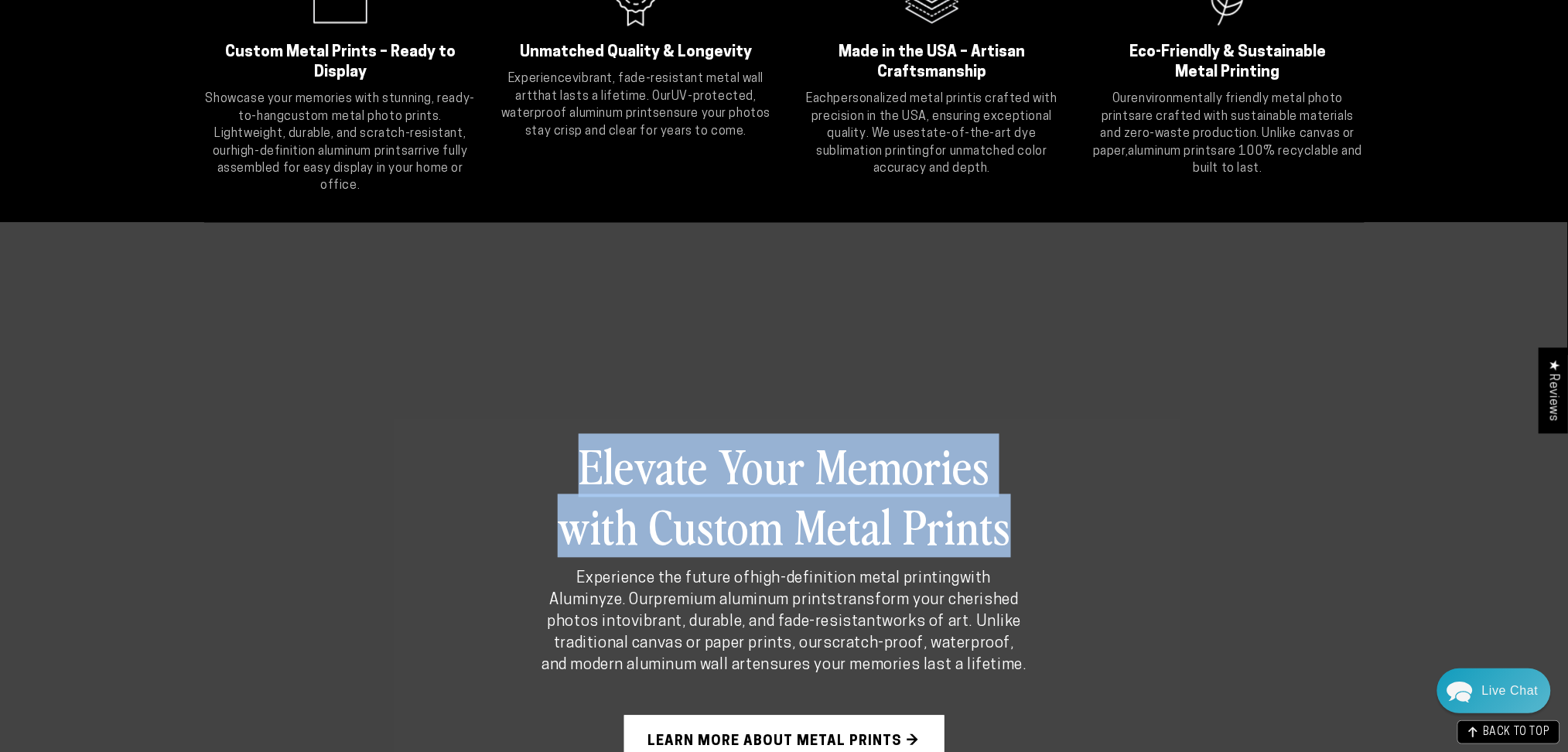 drag, startPoint x: 562, startPoint y: 438, endPoint x: 1063, endPoint y: 522, distance: 507.9931 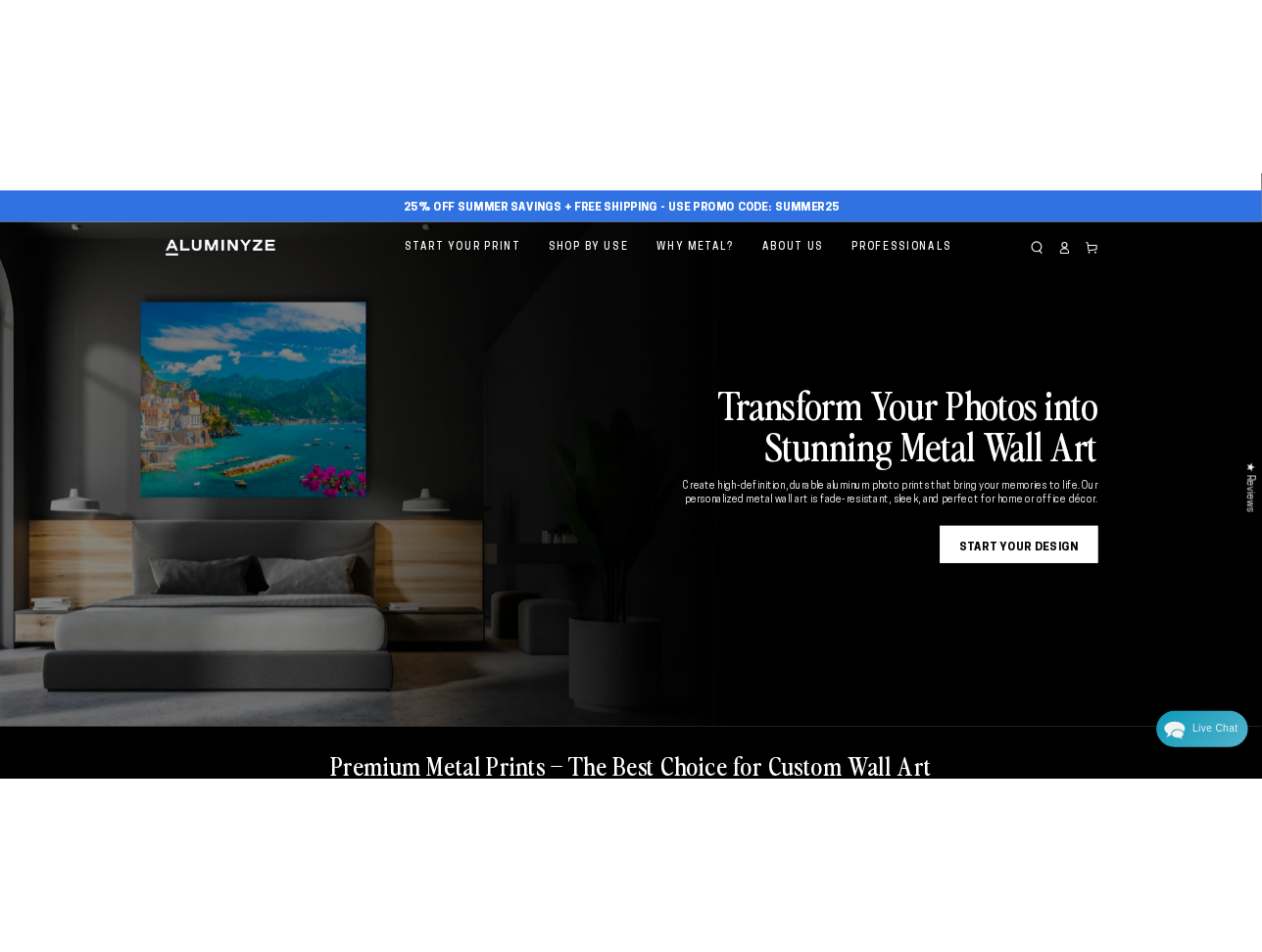 scroll, scrollTop: 0, scrollLeft: 0, axis: both 